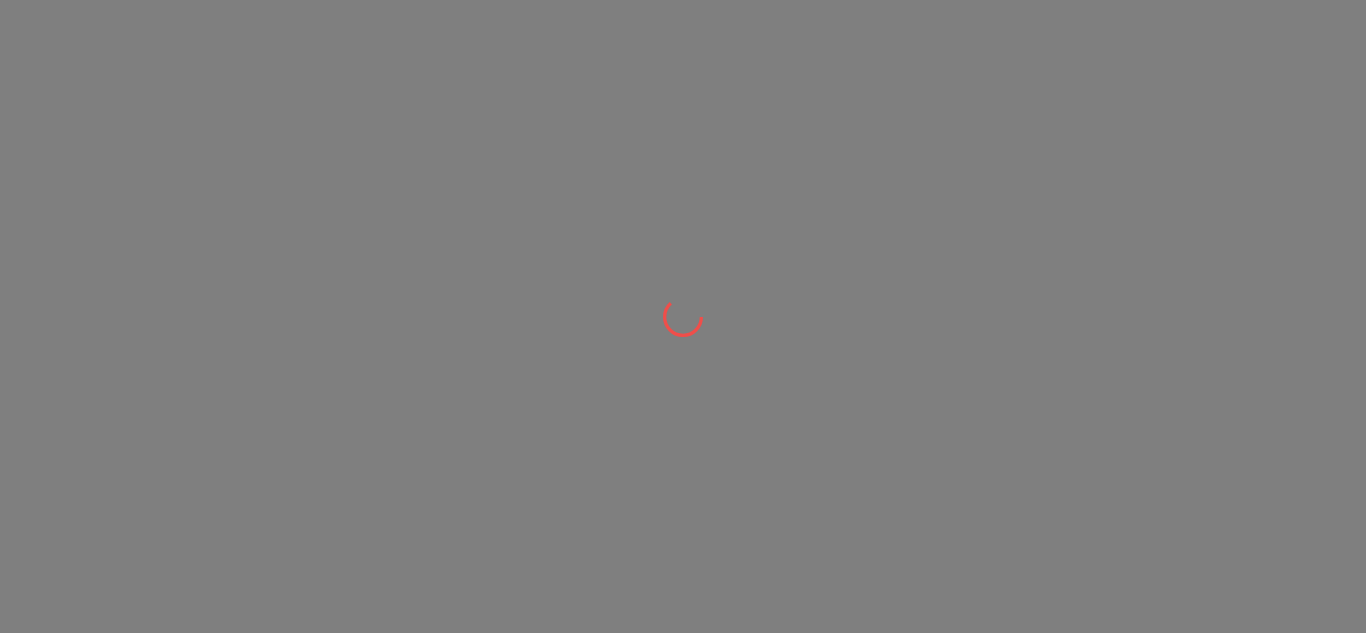 scroll, scrollTop: 0, scrollLeft: 0, axis: both 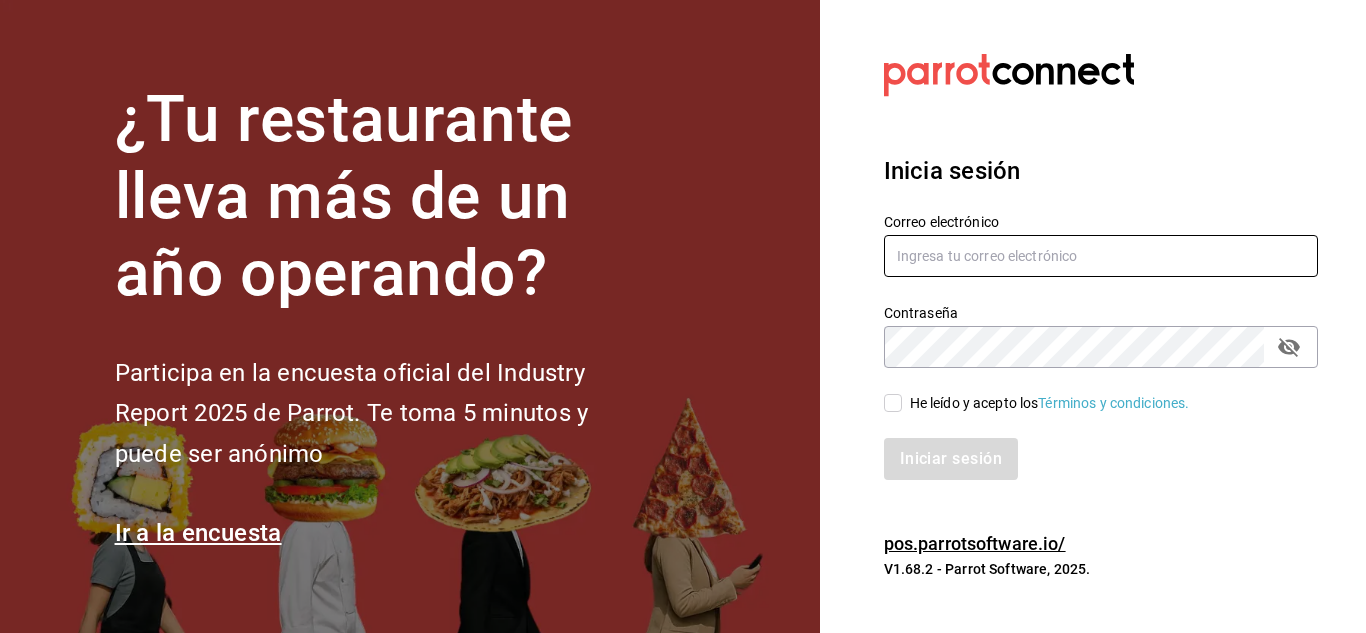 type on "mochomos.puebla@grupocosteno.com" 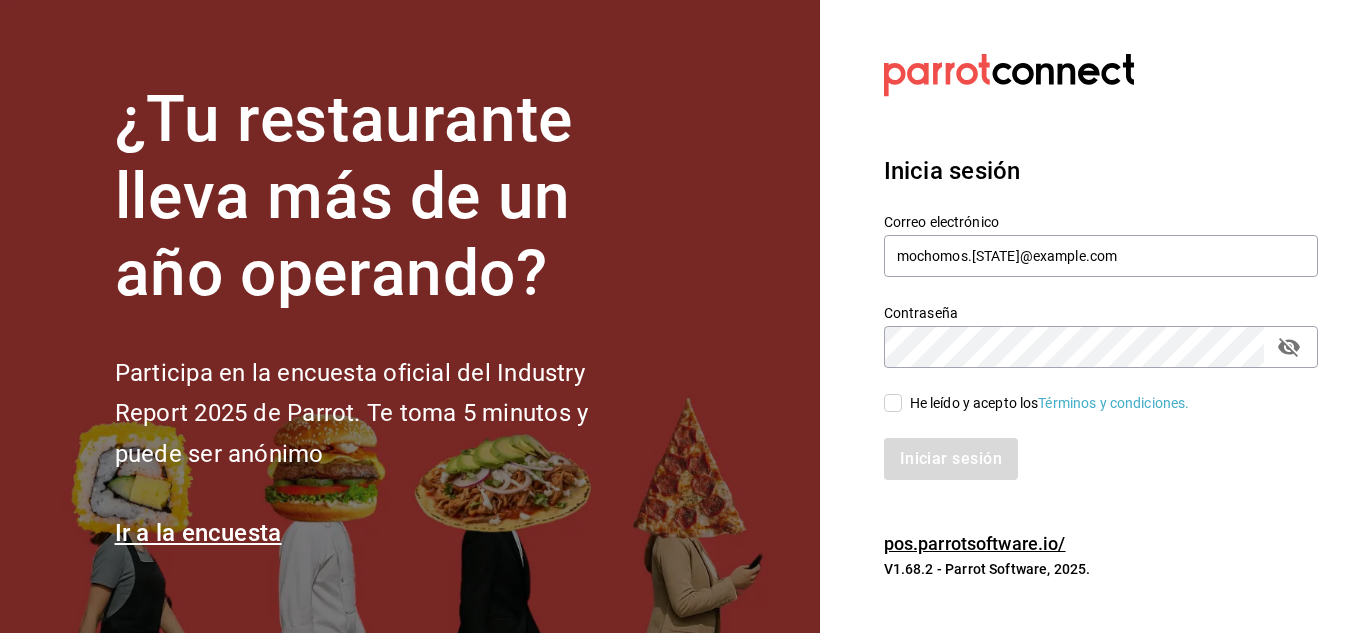 click on "He leído y acepto los  Términos y condiciones." at bounding box center [893, 403] 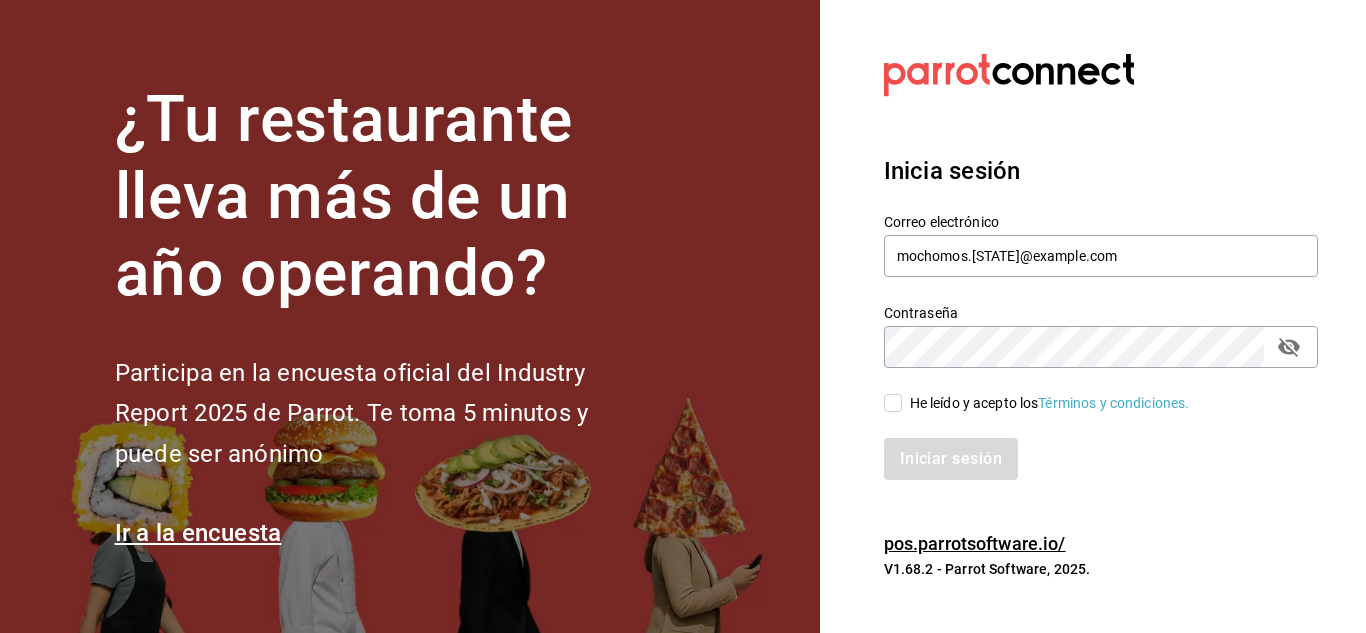 checkbox on "true" 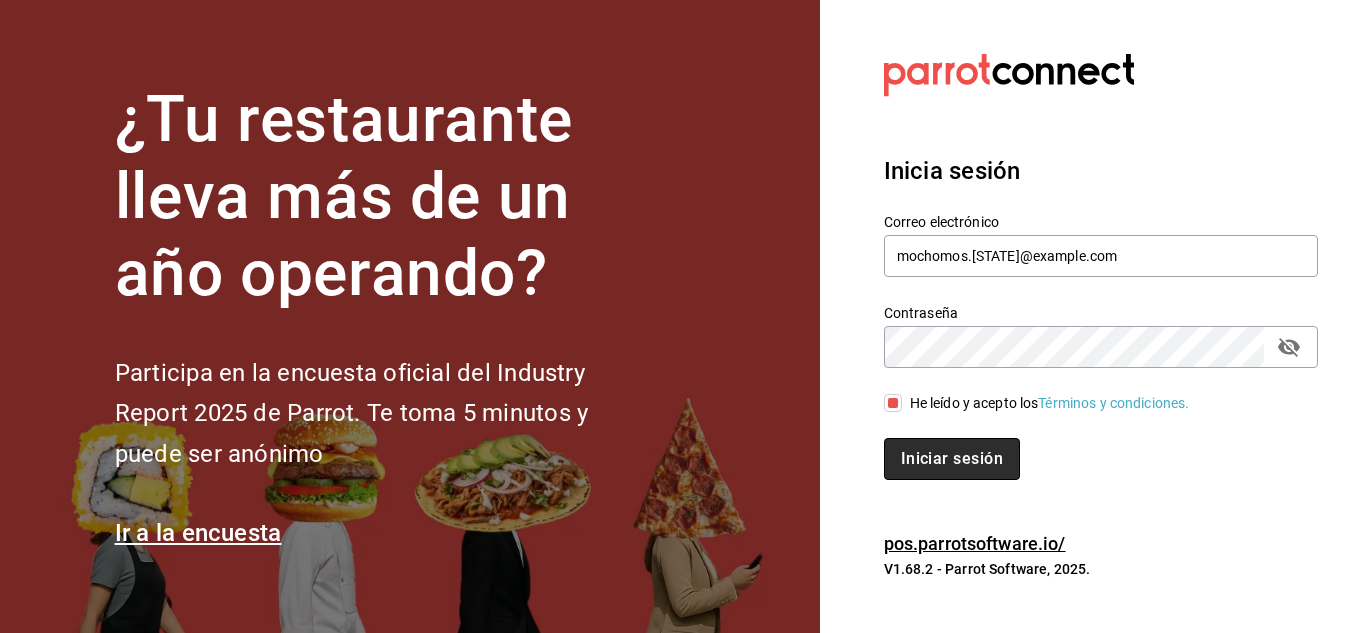 click on "Iniciar sesión" at bounding box center (952, 459) 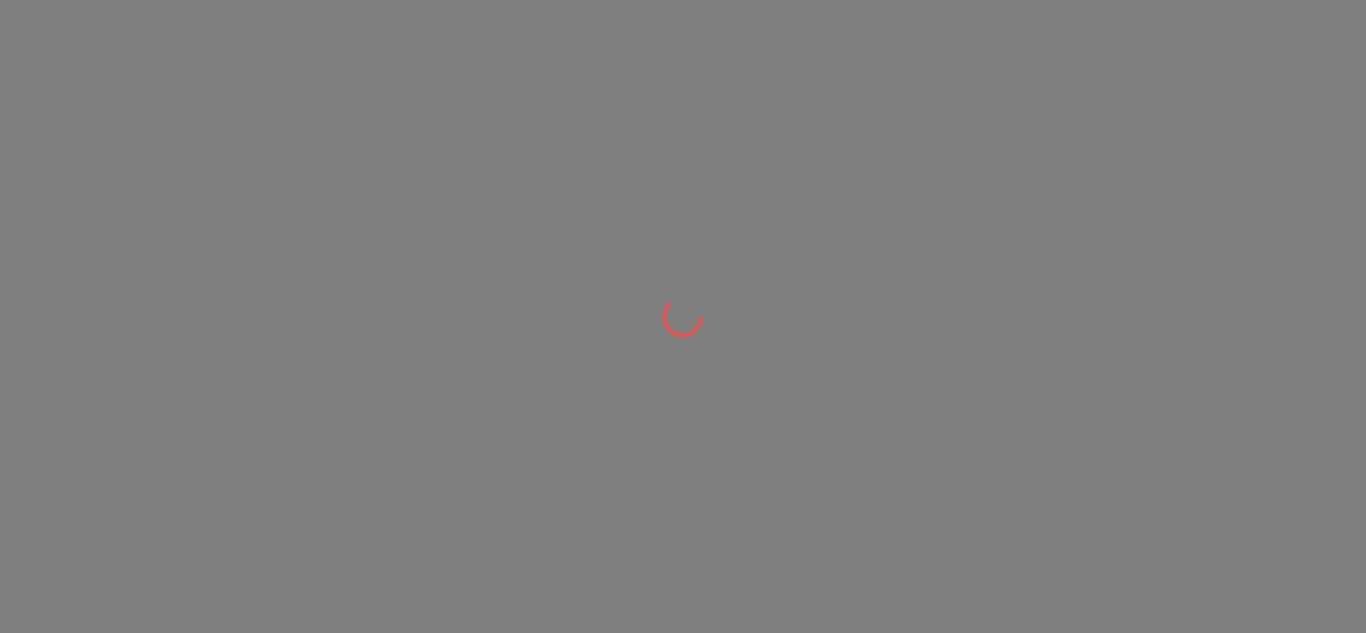 scroll, scrollTop: 0, scrollLeft: 0, axis: both 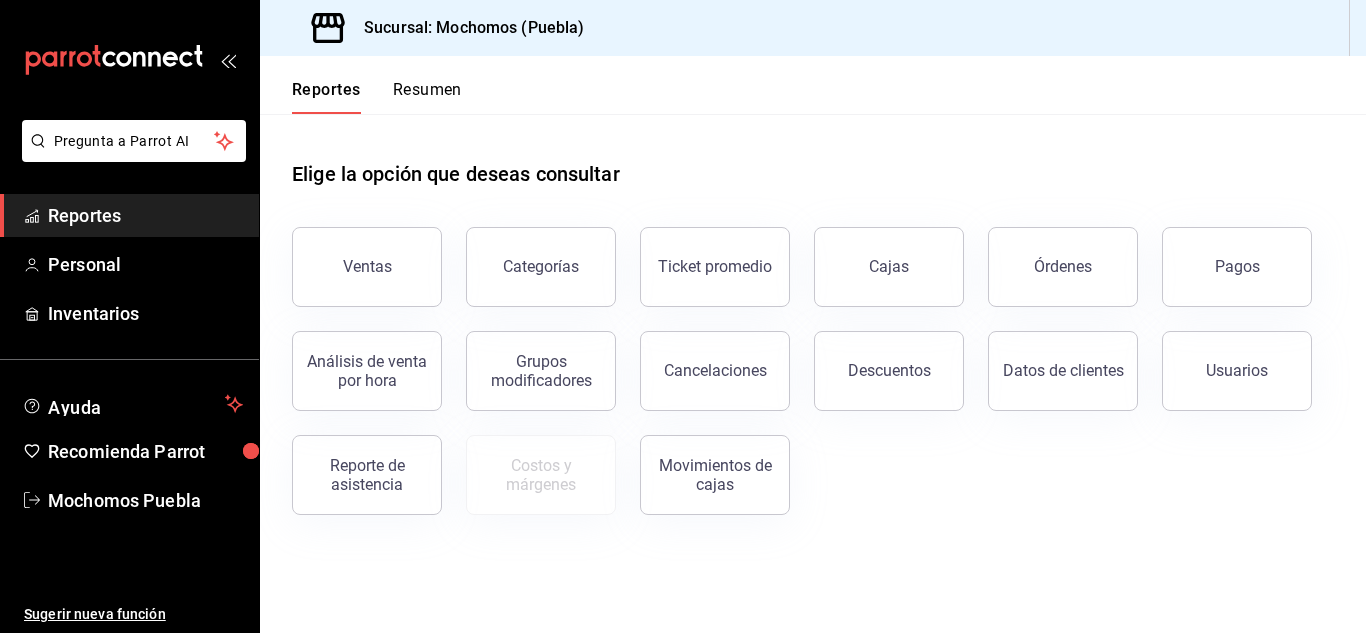 click on "Reportes" at bounding box center (145, 215) 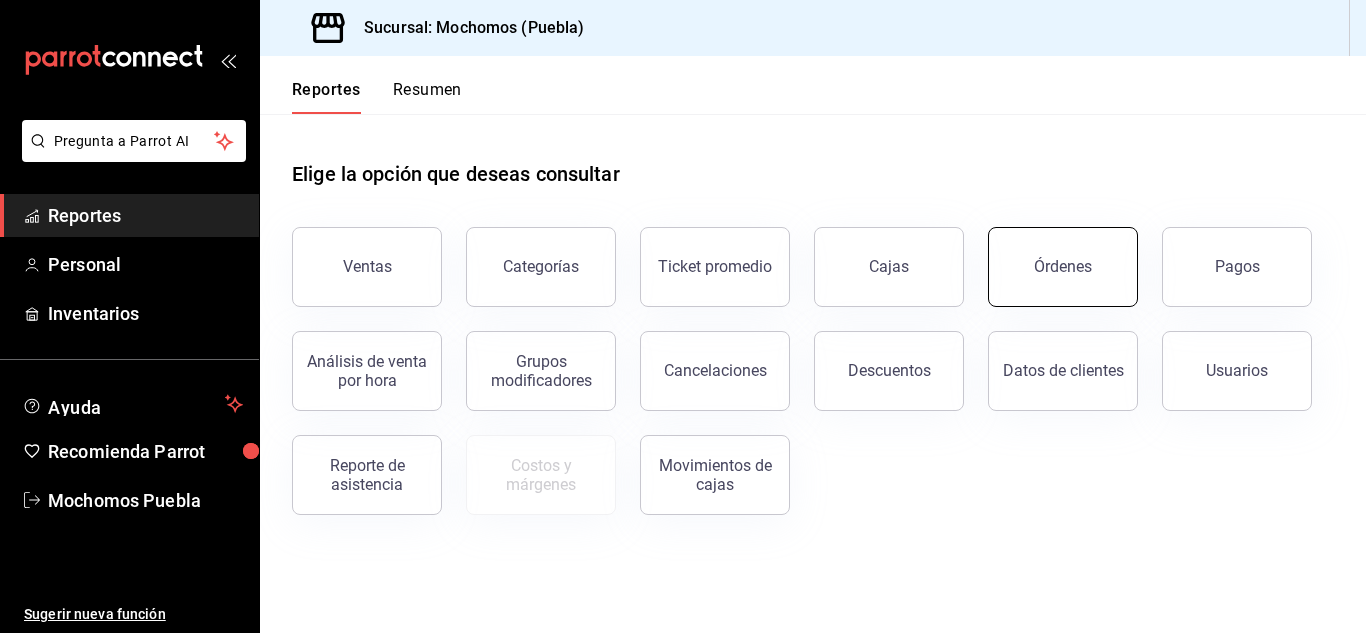 click on "Órdenes" at bounding box center [1063, 267] 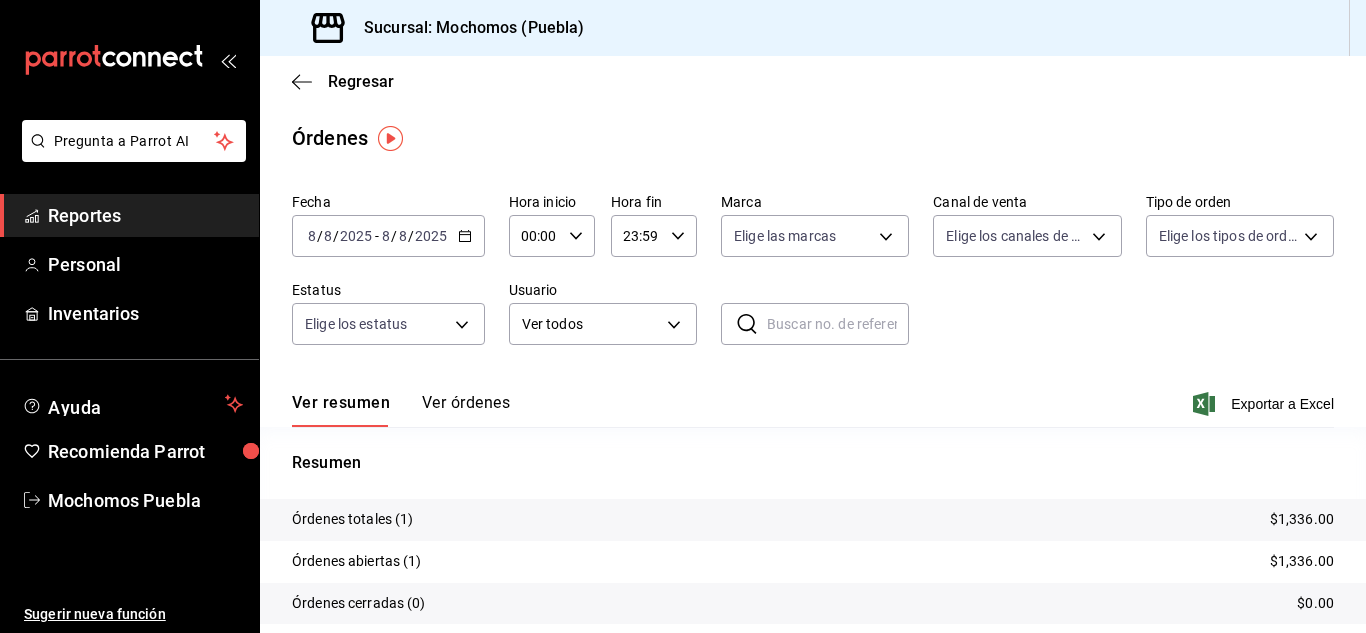 click 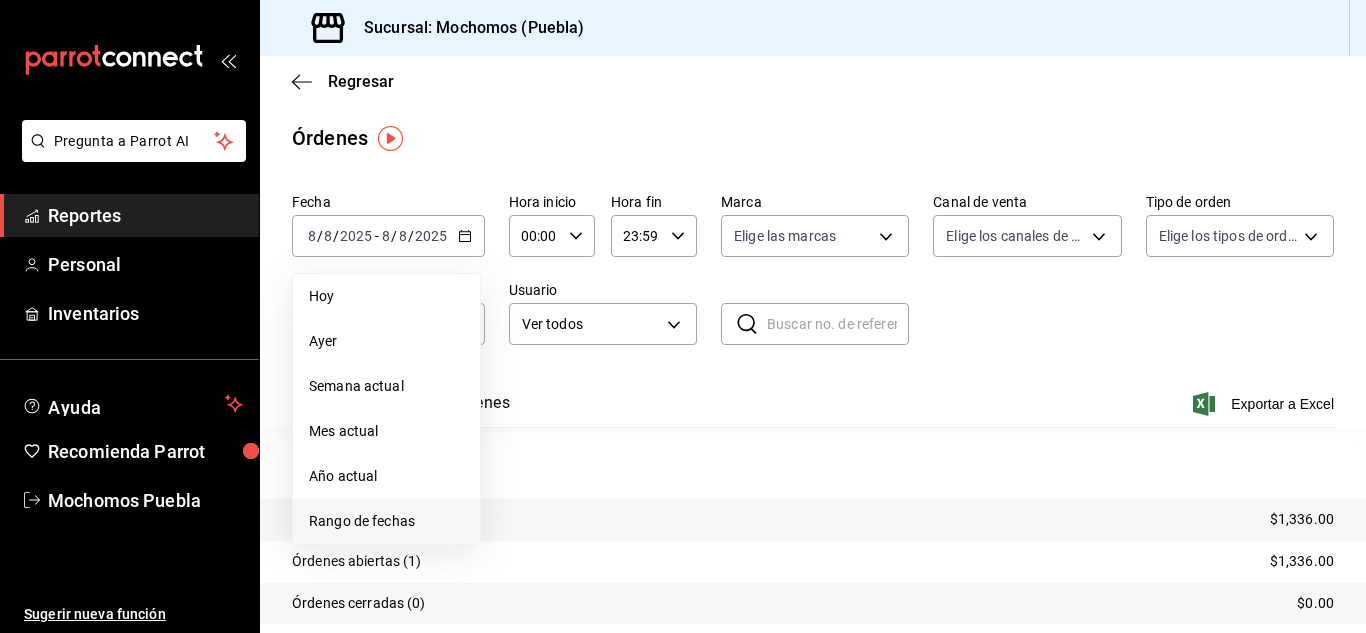click on "Rango de fechas" at bounding box center [386, 521] 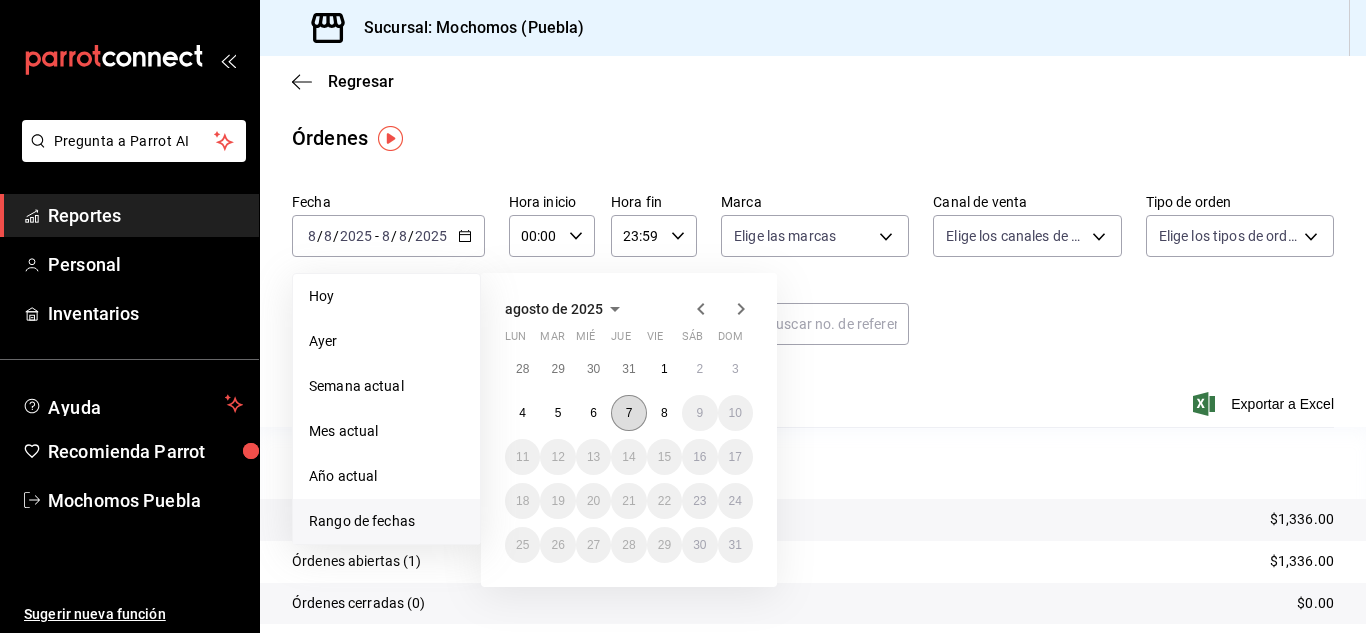 click on "7" at bounding box center [629, 413] 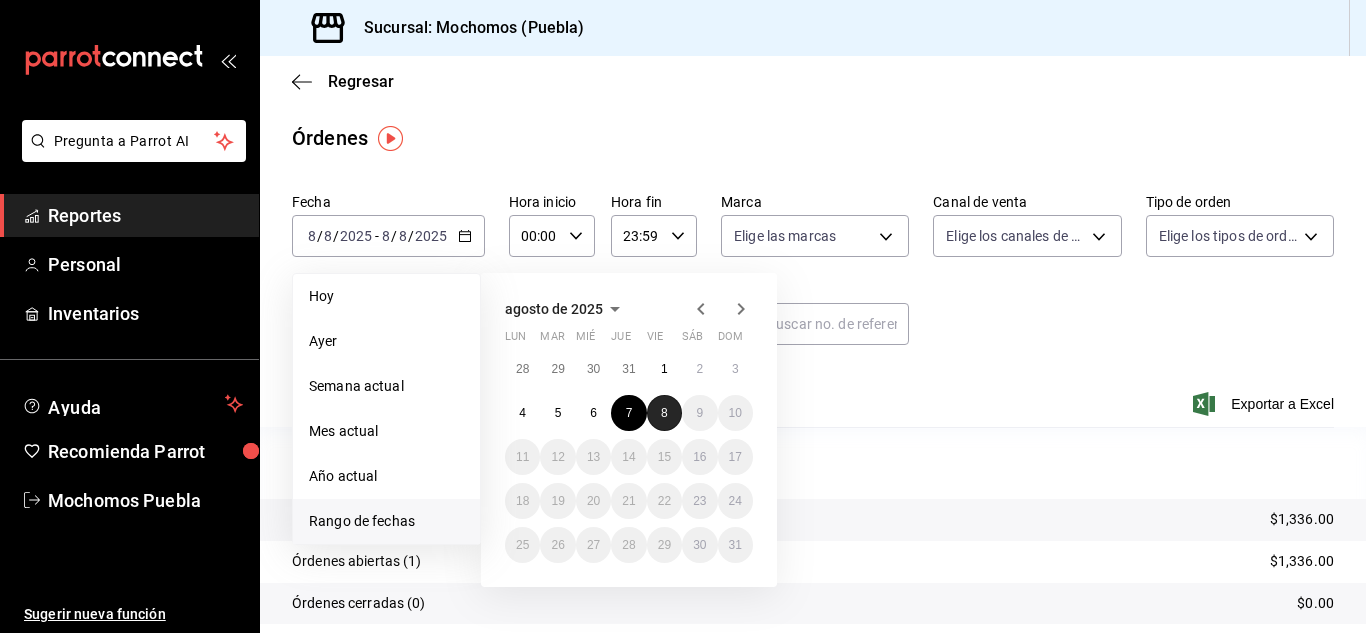 click on "8" at bounding box center [664, 413] 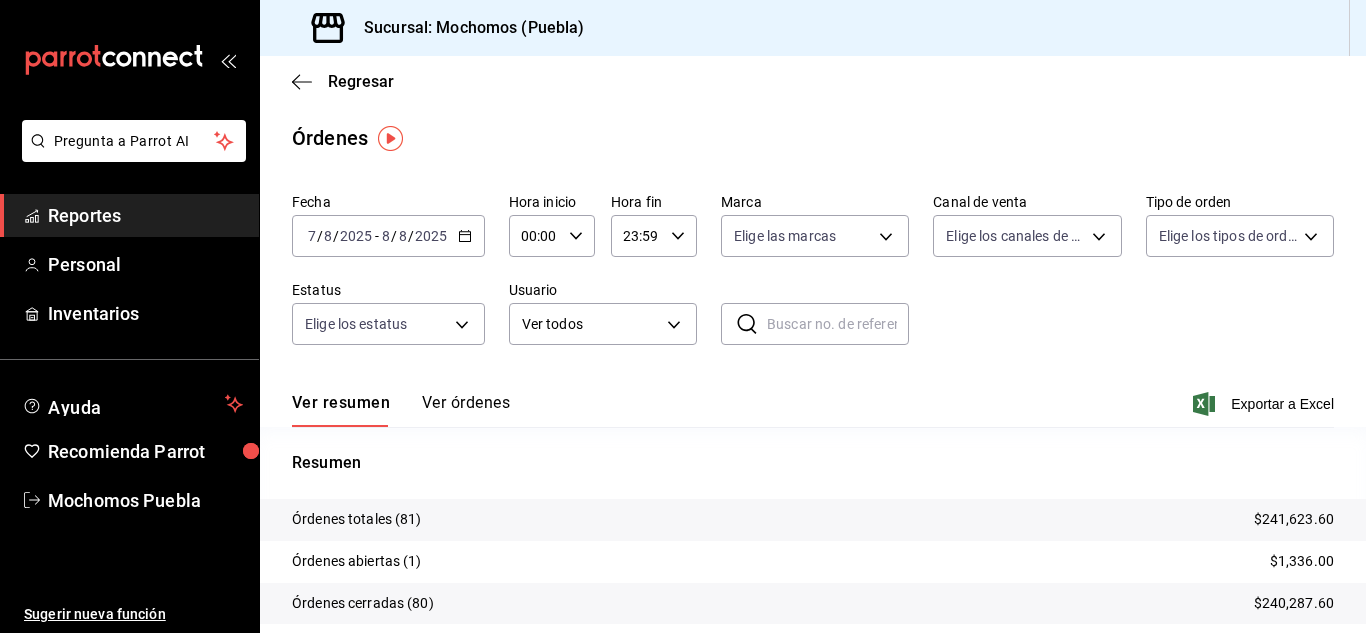 click 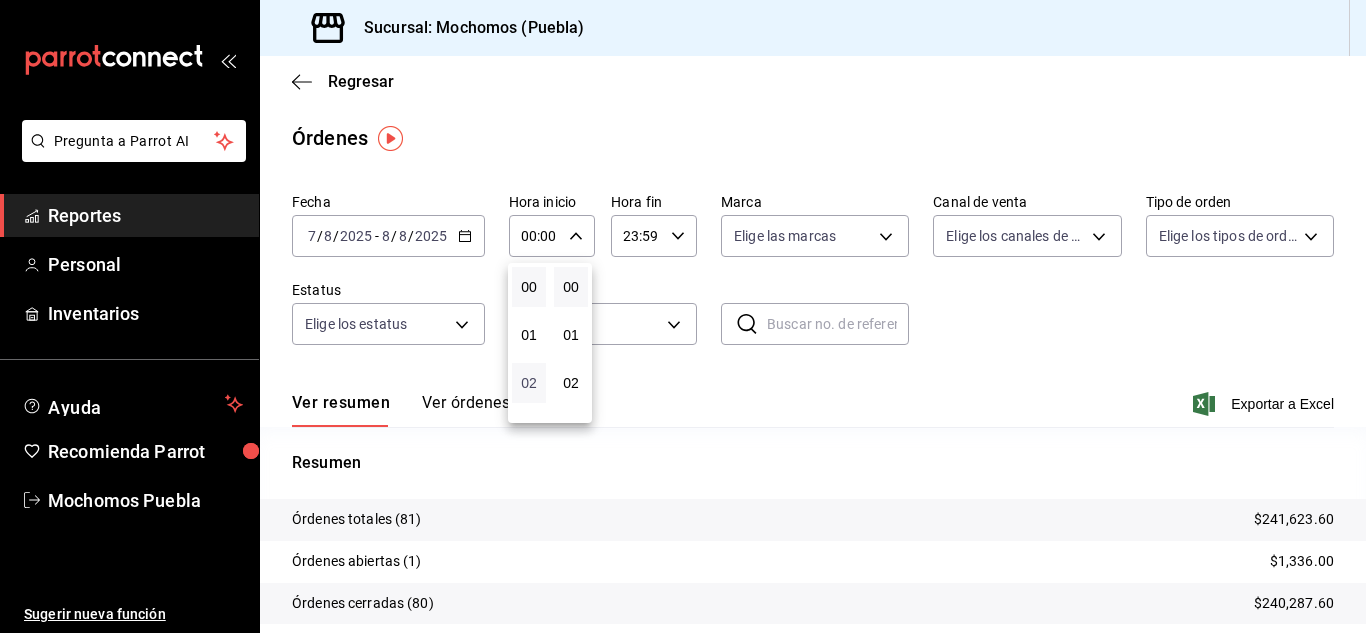 click on "02" at bounding box center (529, 383) 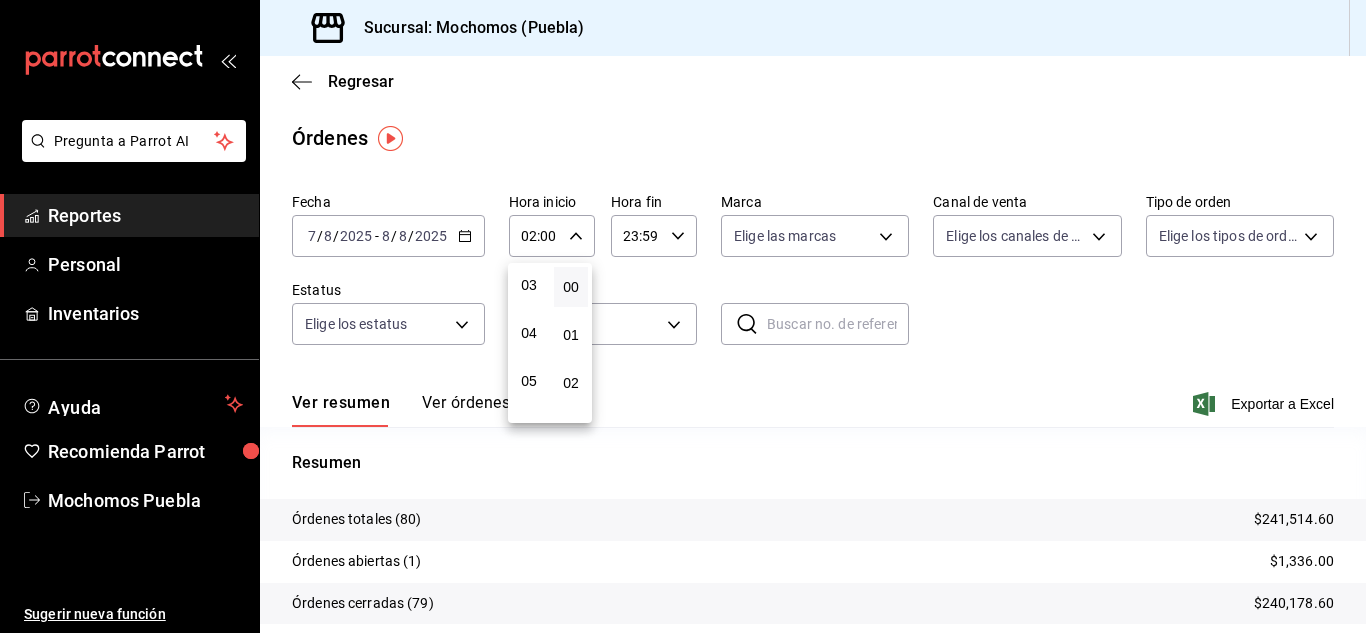 scroll, scrollTop: 200, scrollLeft: 0, axis: vertical 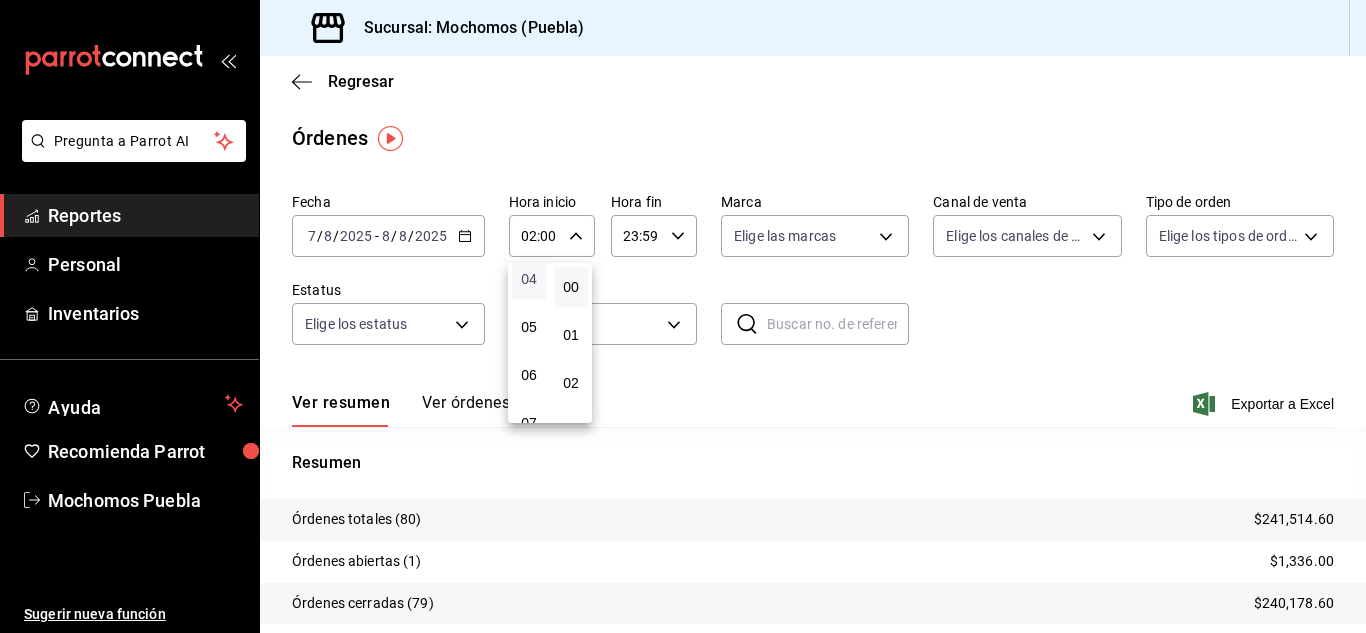 click on "04" at bounding box center [529, 279] 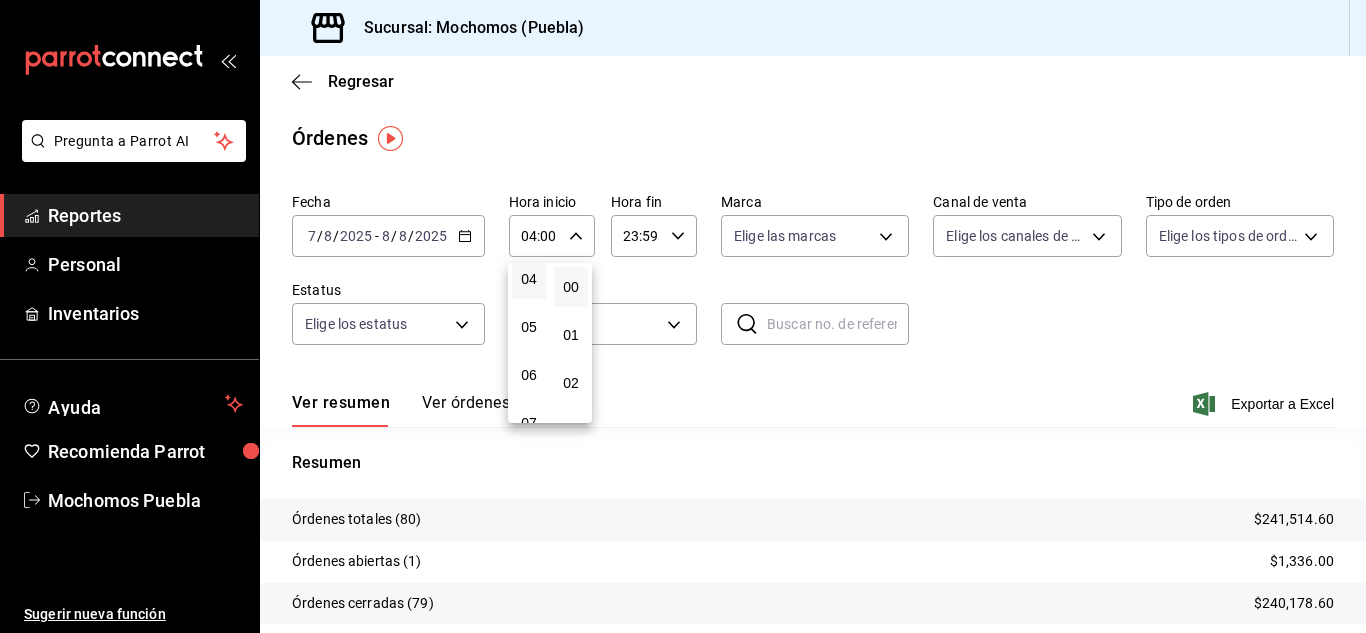 click at bounding box center [683, 316] 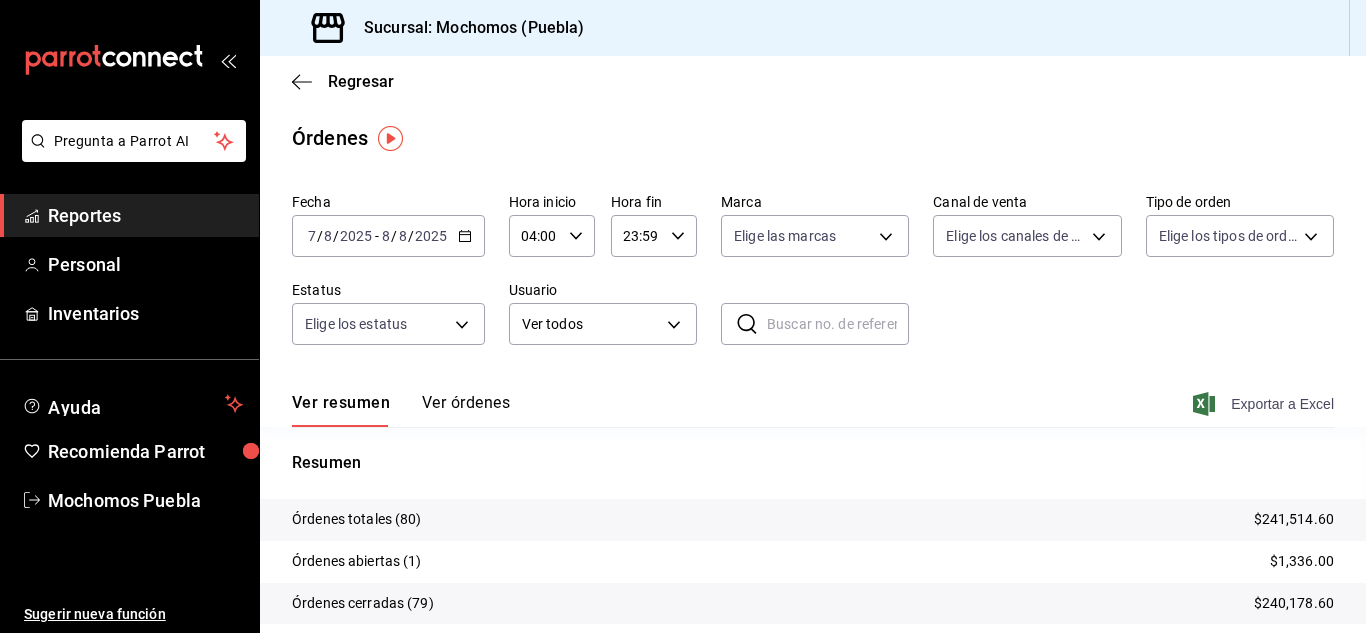 click on "Exportar a Excel" at bounding box center [1265, 404] 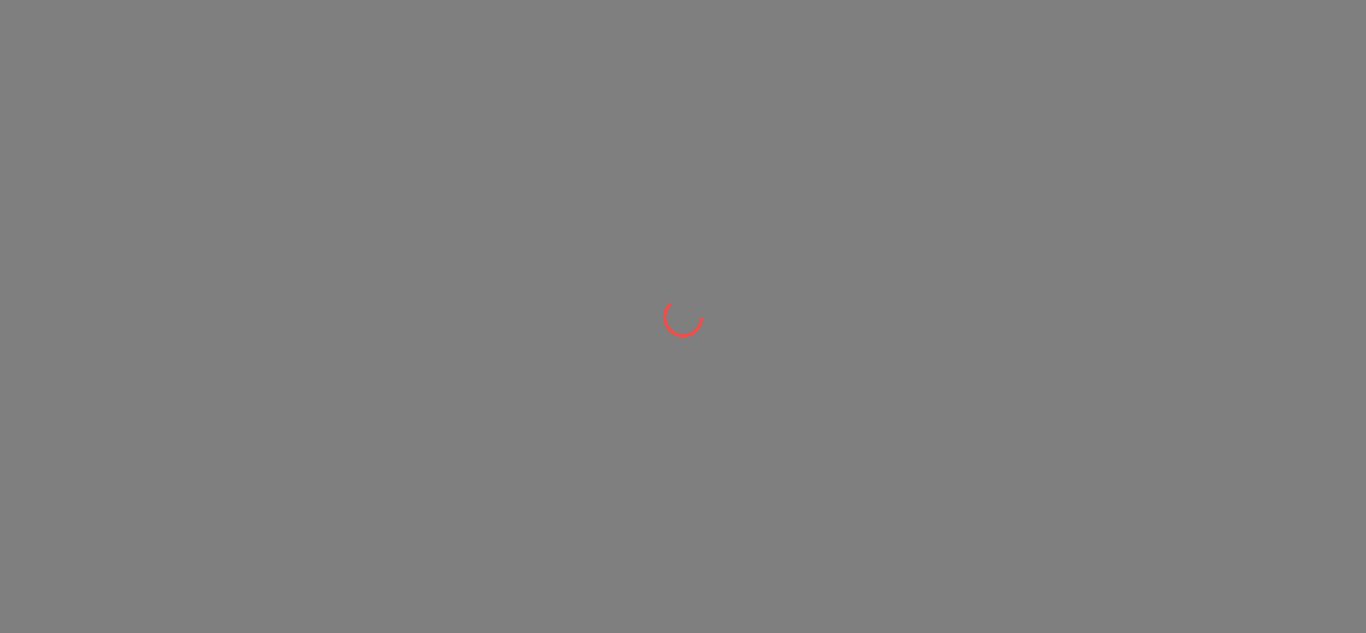 scroll, scrollTop: 0, scrollLeft: 0, axis: both 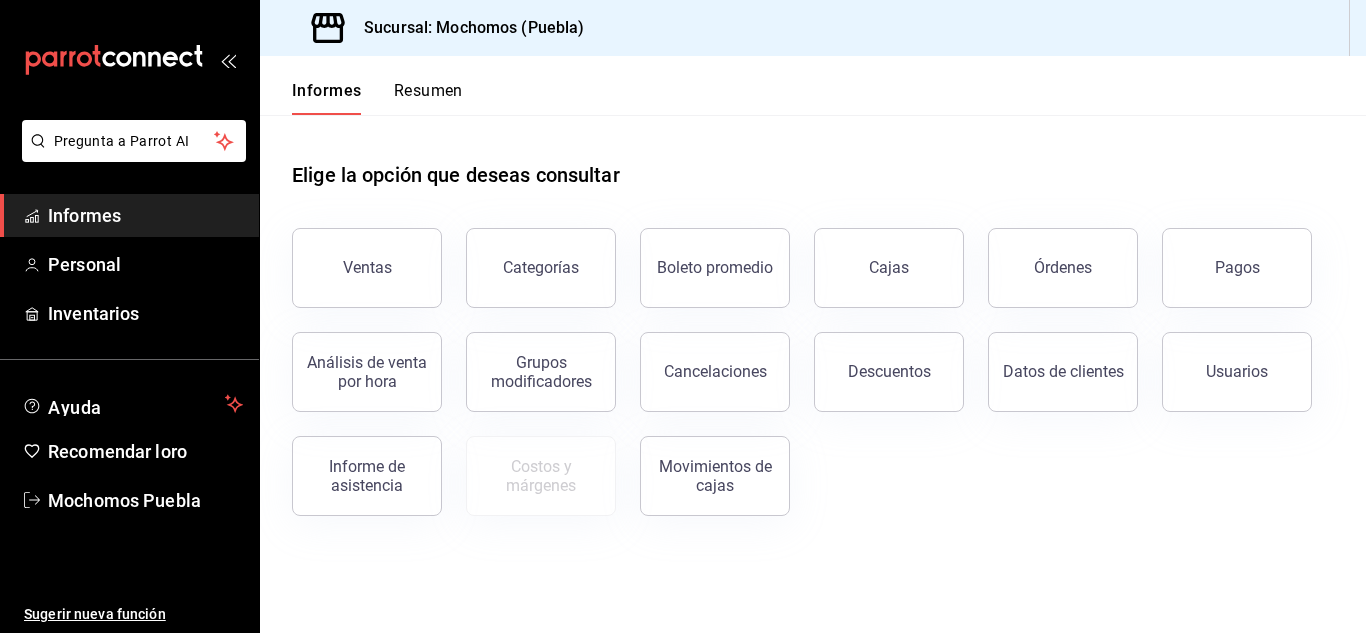 click on "Pagos" at bounding box center [1237, 268] 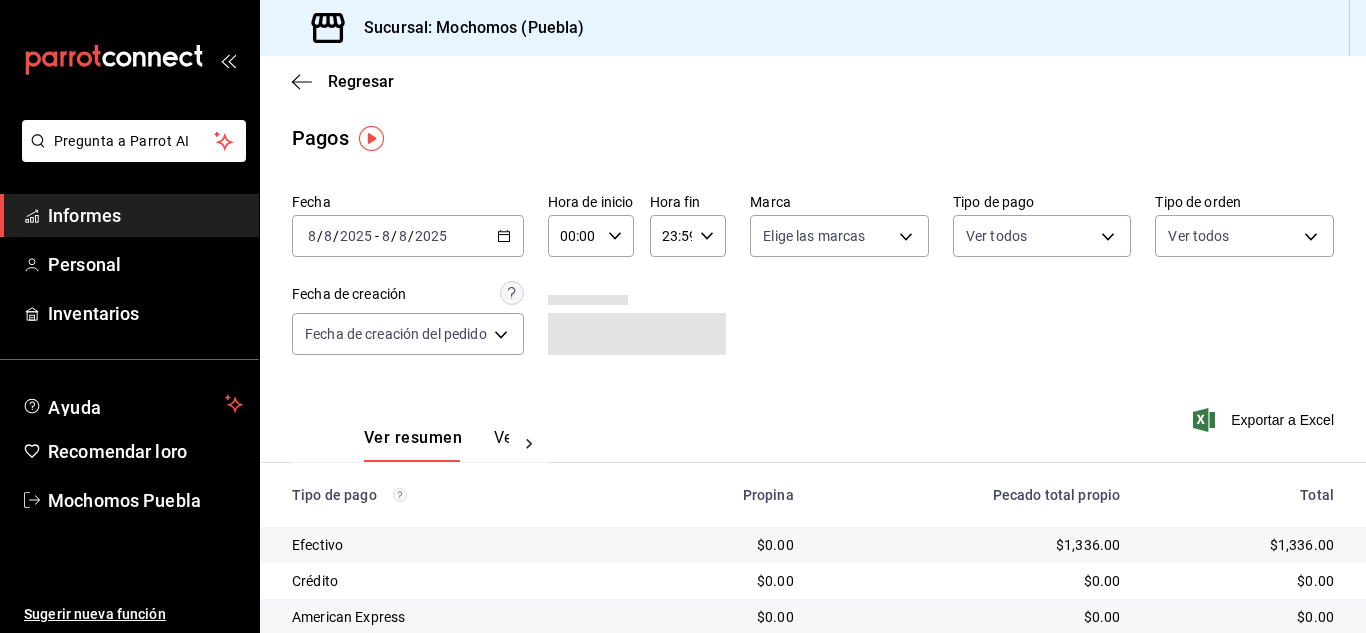 click 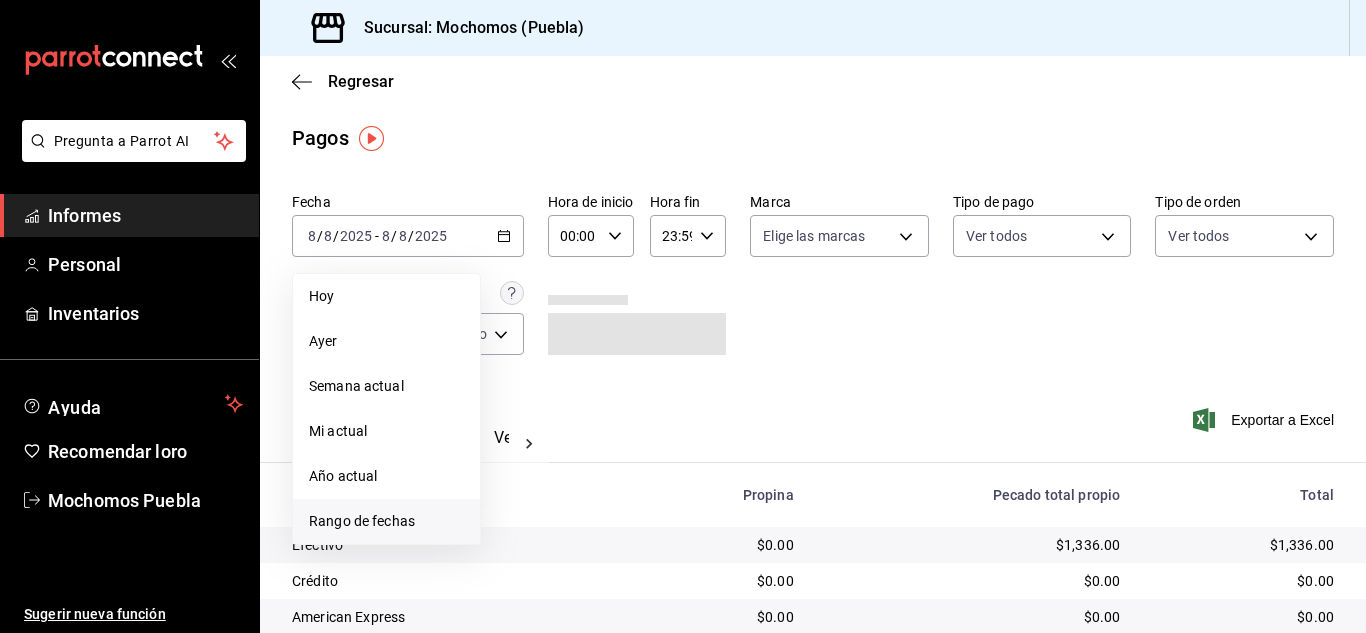 click on "Rango de fechas" at bounding box center [362, 521] 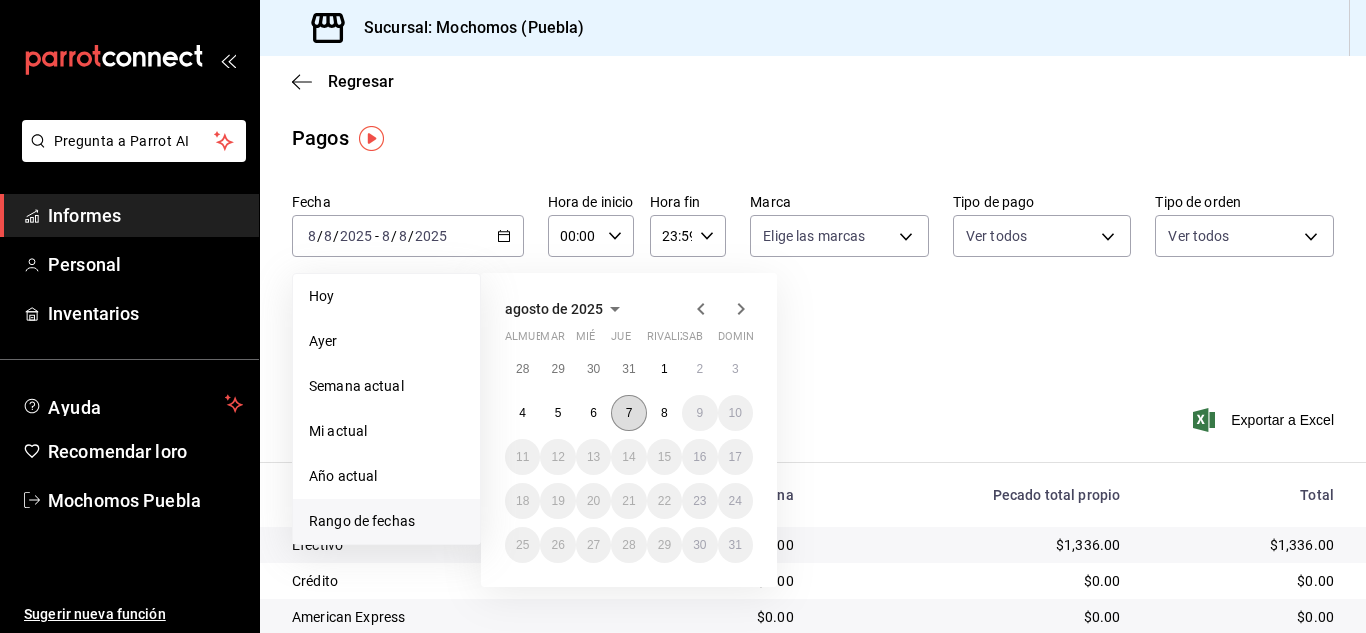 click on "7" at bounding box center (629, 413) 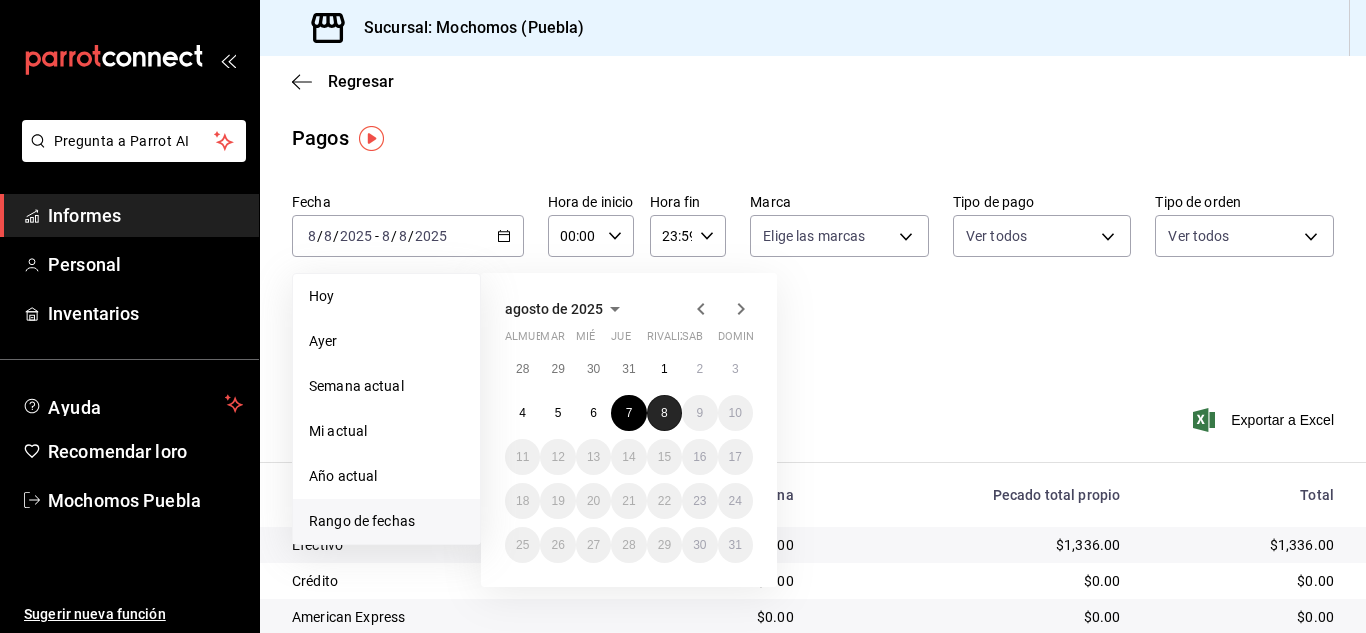 click on "8" at bounding box center [664, 413] 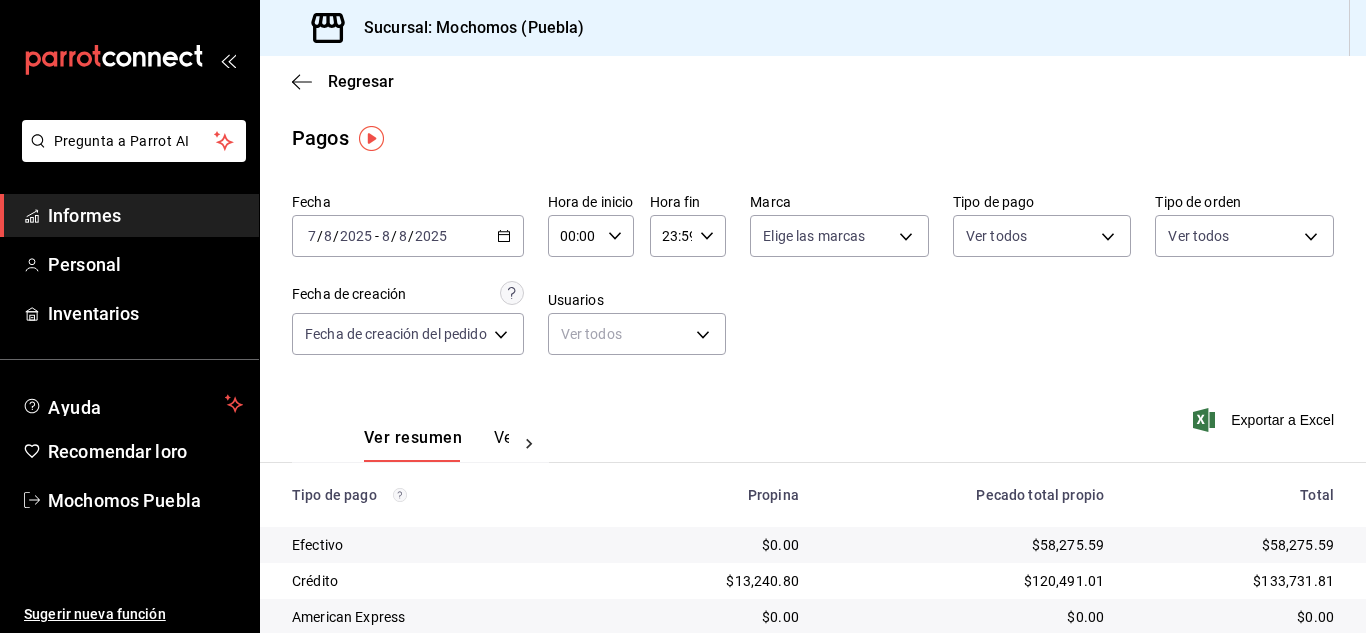 click 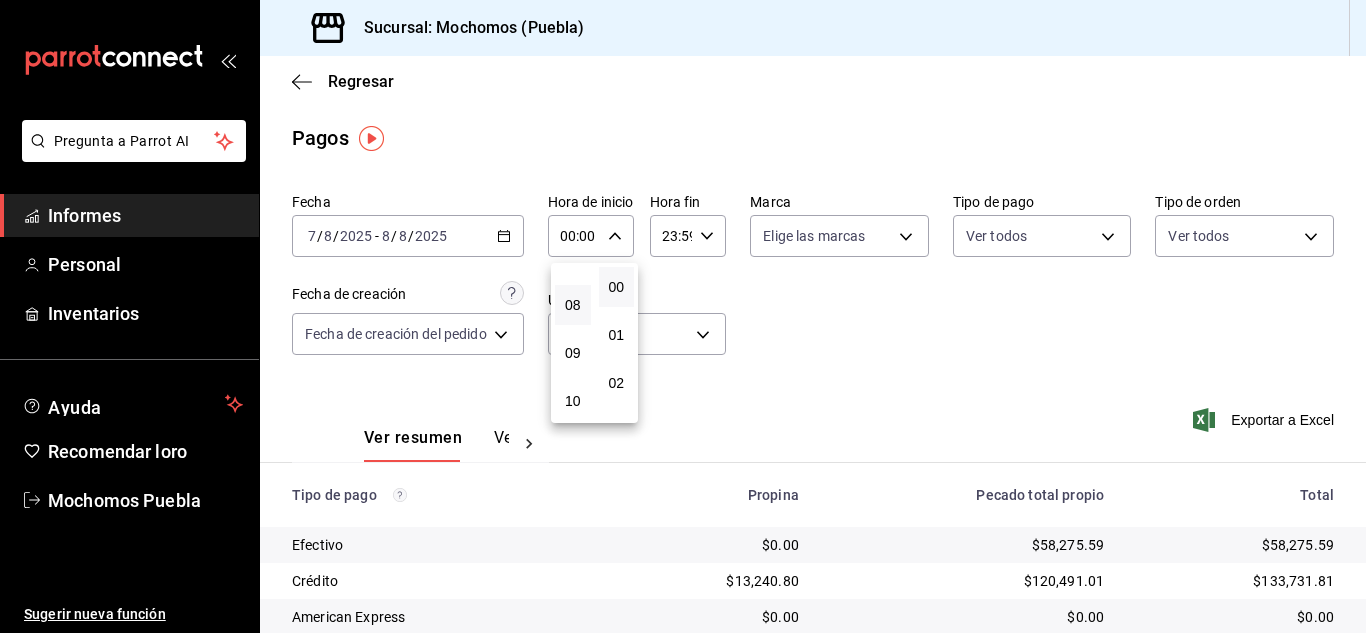 scroll, scrollTop: 400, scrollLeft: 0, axis: vertical 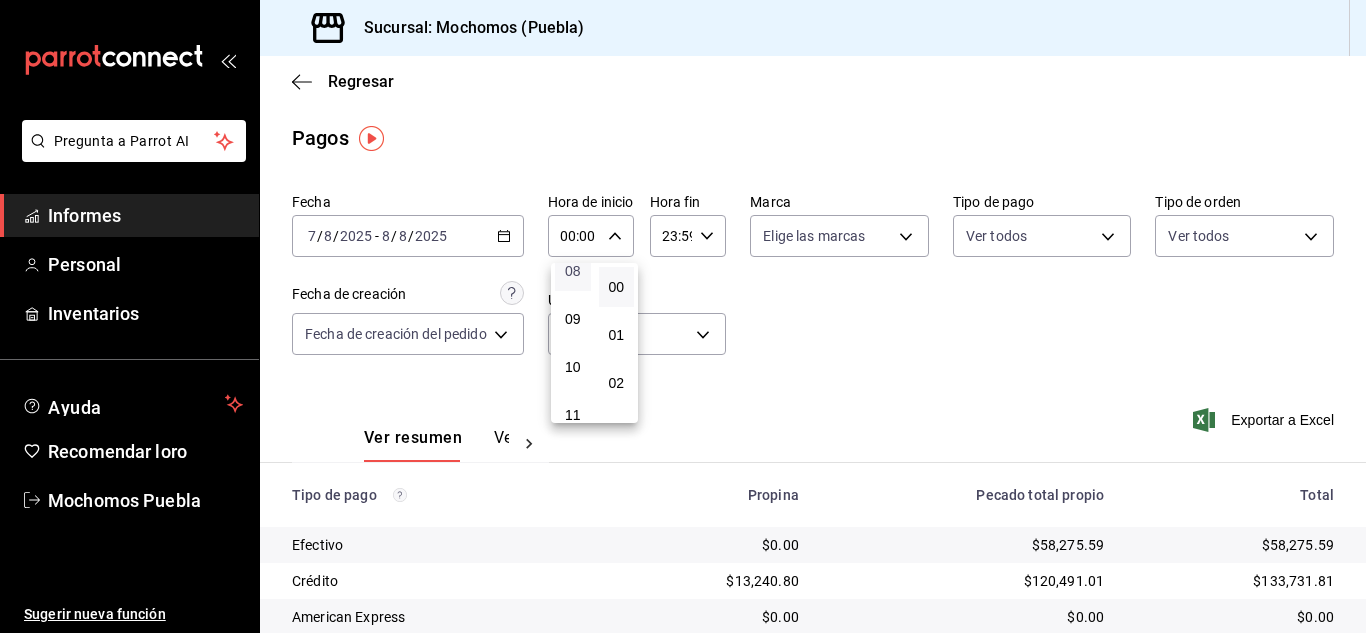 click on "08" at bounding box center (573, 271) 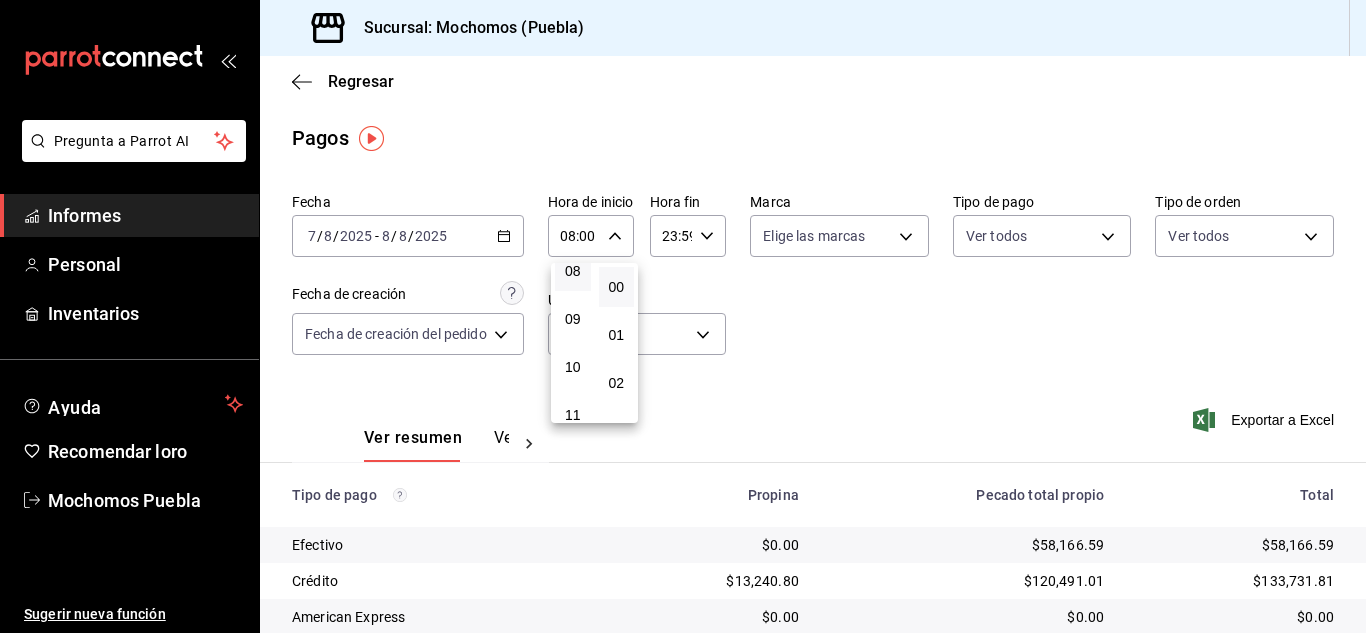 click at bounding box center (683, 316) 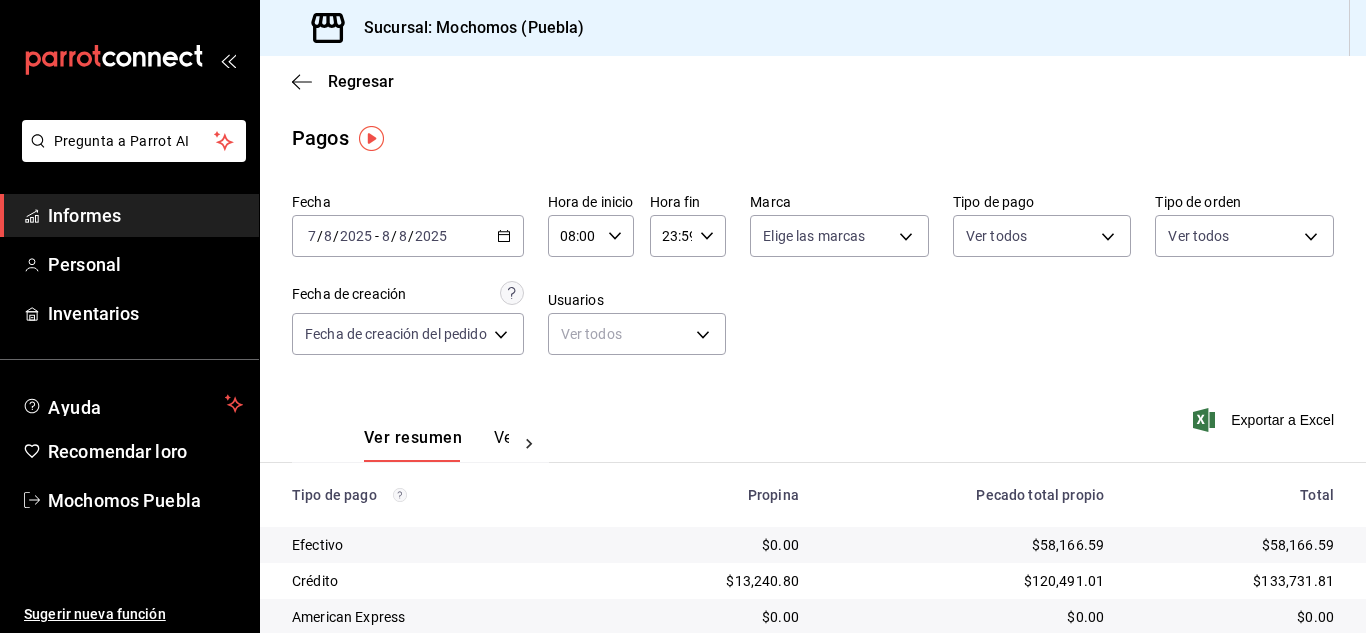 click on "Fecha [DATE] [DATE] - [DATE] [DATE] Hora de inicio 08:00 Hora de inicio Hora fin 23:59 Hora fin Marca Elige las marcas Tipo de pago Ver todos Tipo de orden Ver todos Fecha de creación   Fecha de creación del pedido ORDER Usuarios Ver todos null" at bounding box center (813, 282) 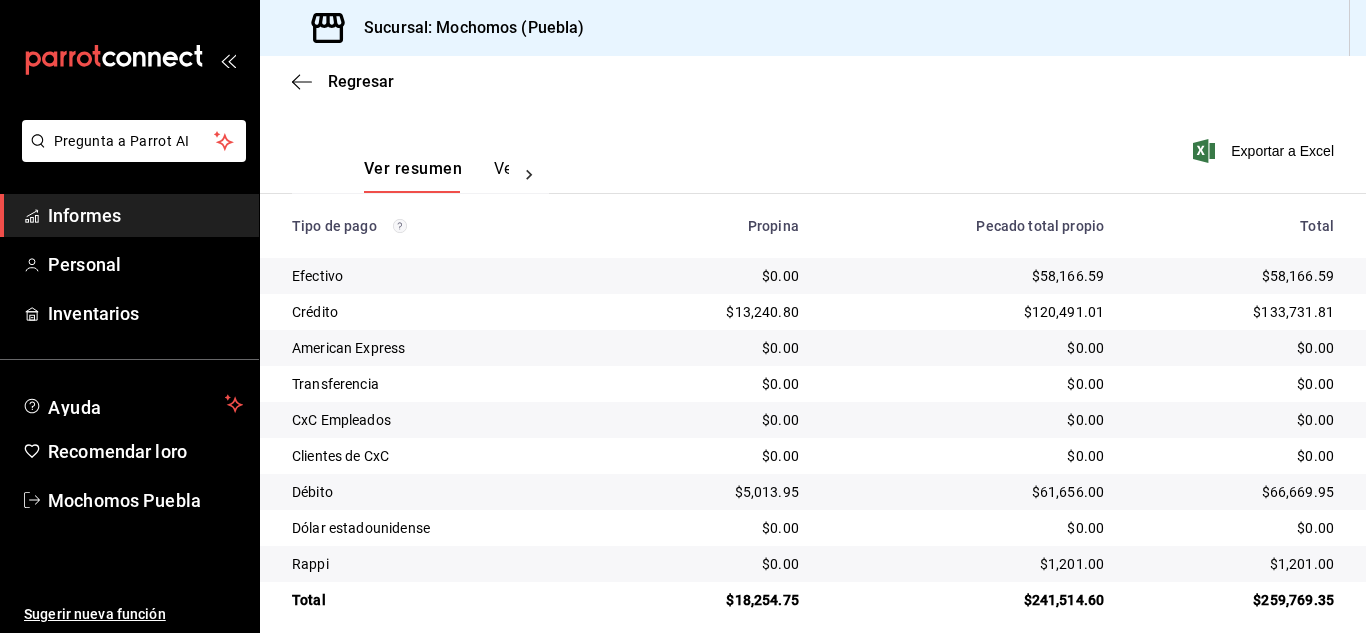 scroll, scrollTop: 287, scrollLeft: 0, axis: vertical 